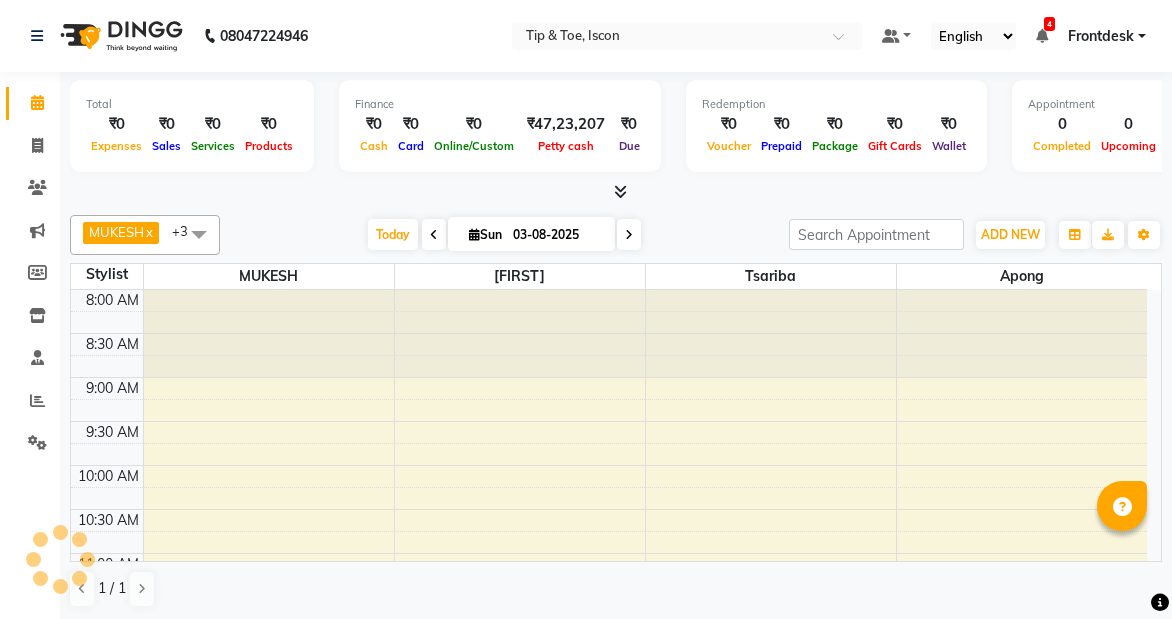 scroll, scrollTop: 0, scrollLeft: 0, axis: both 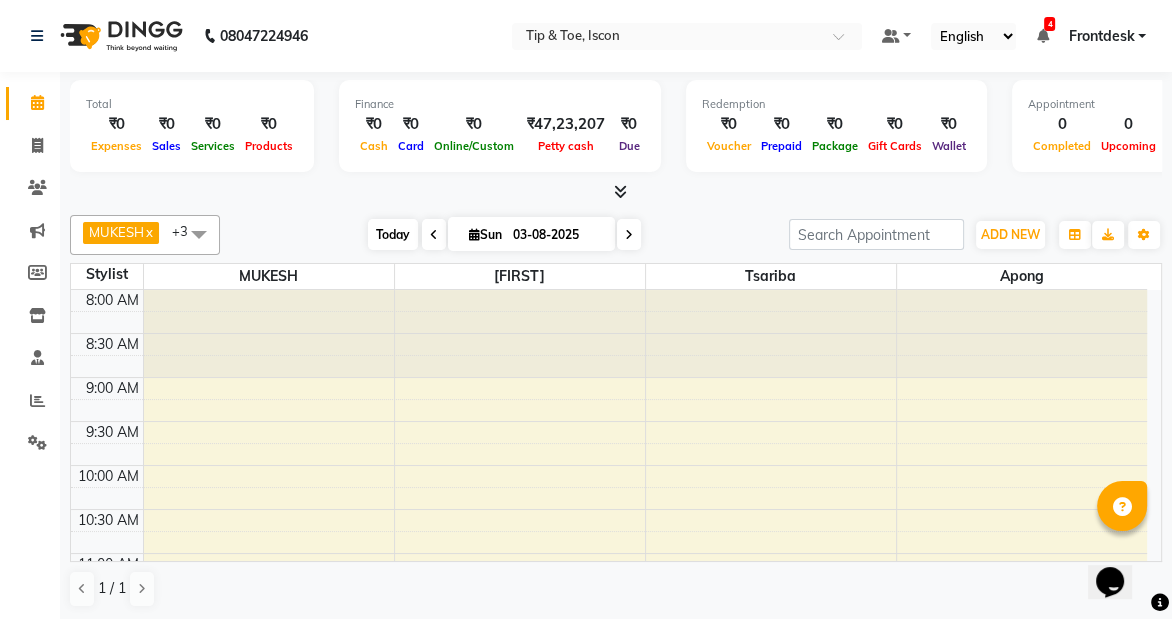 click on "Today" at bounding box center [393, 234] 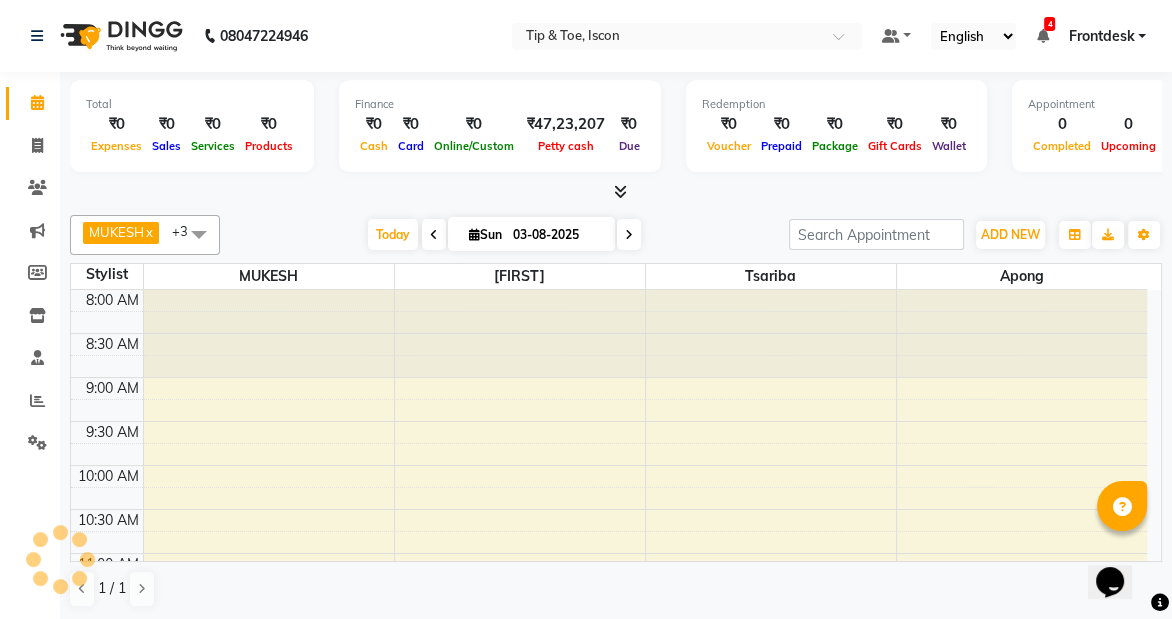 scroll, scrollTop: 790, scrollLeft: 0, axis: vertical 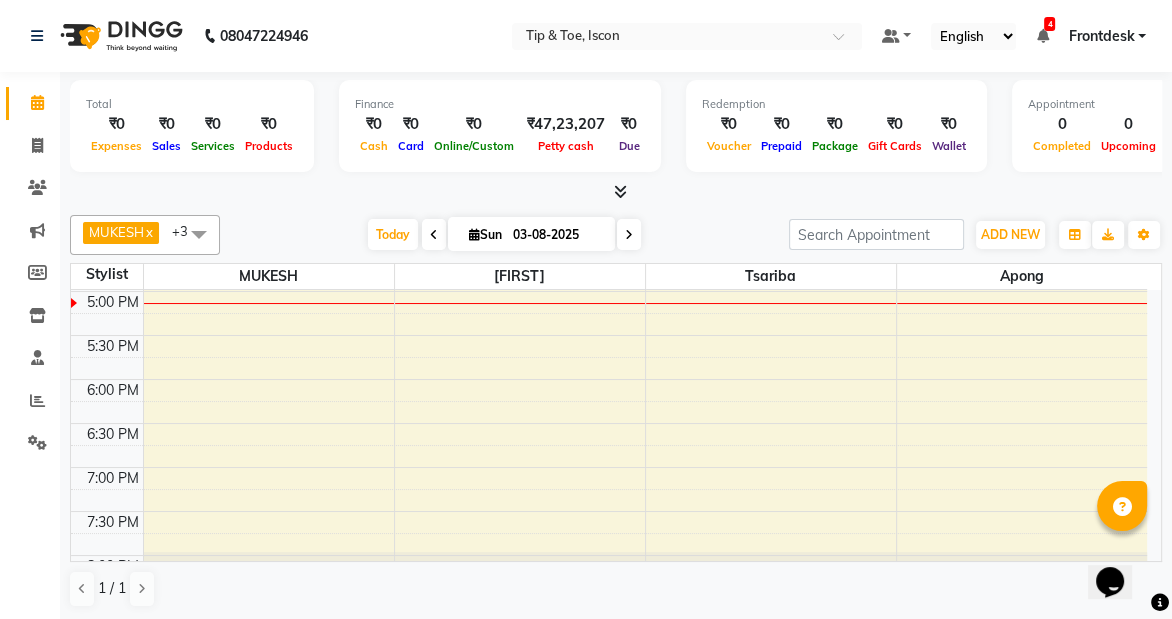 click at bounding box center [645, 324] 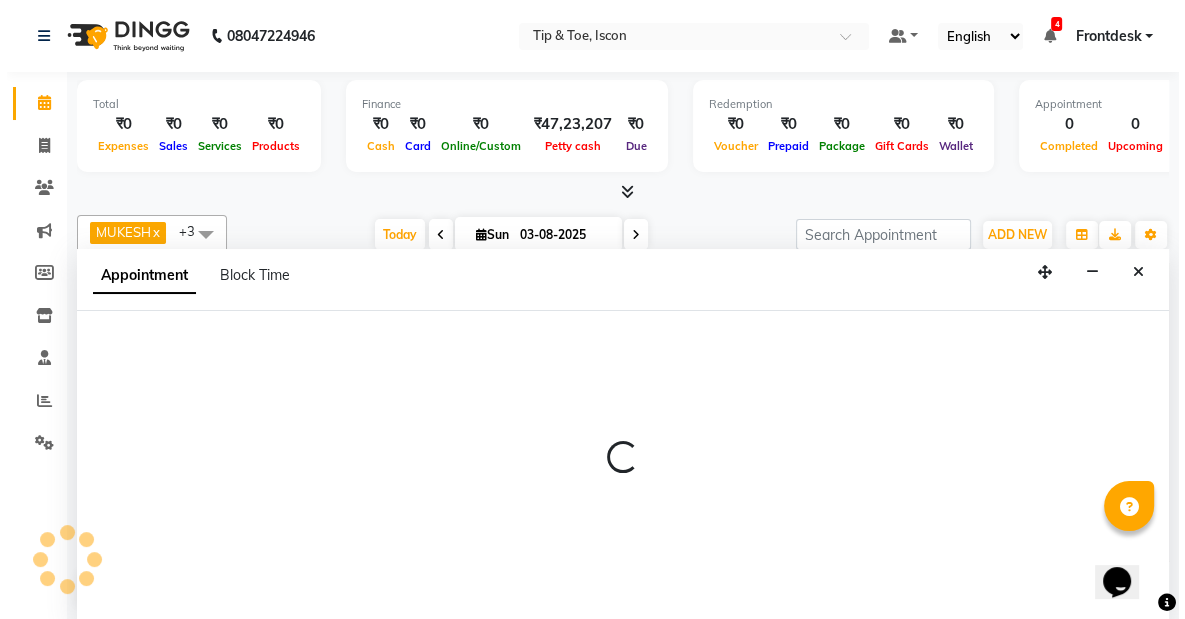 scroll, scrollTop: 0, scrollLeft: 0, axis: both 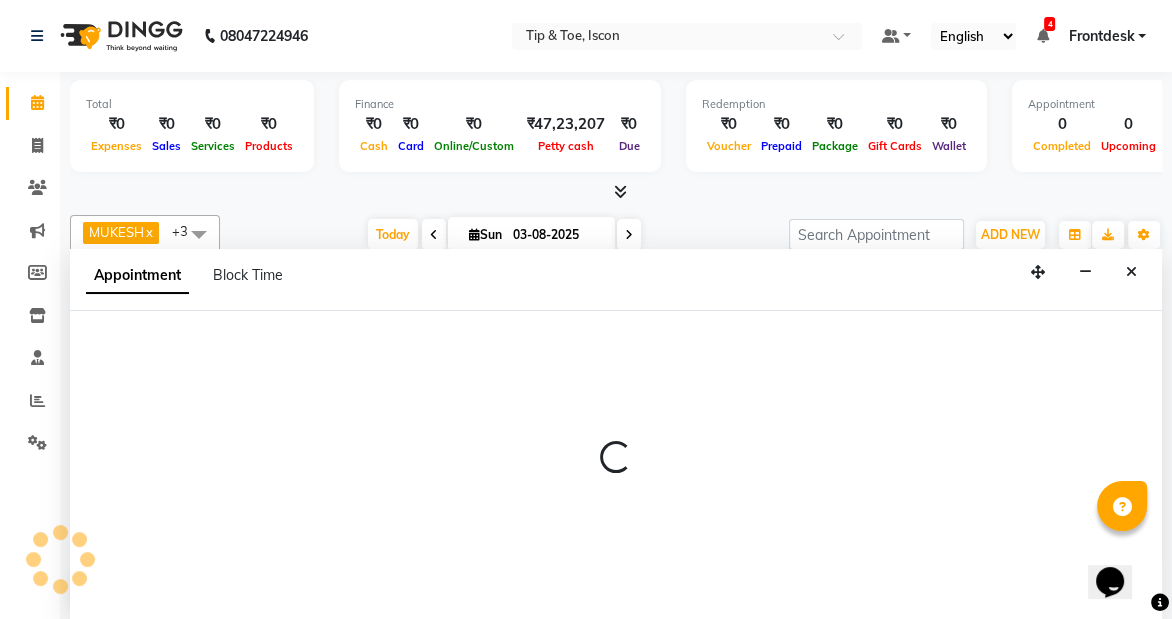 select on "42682" 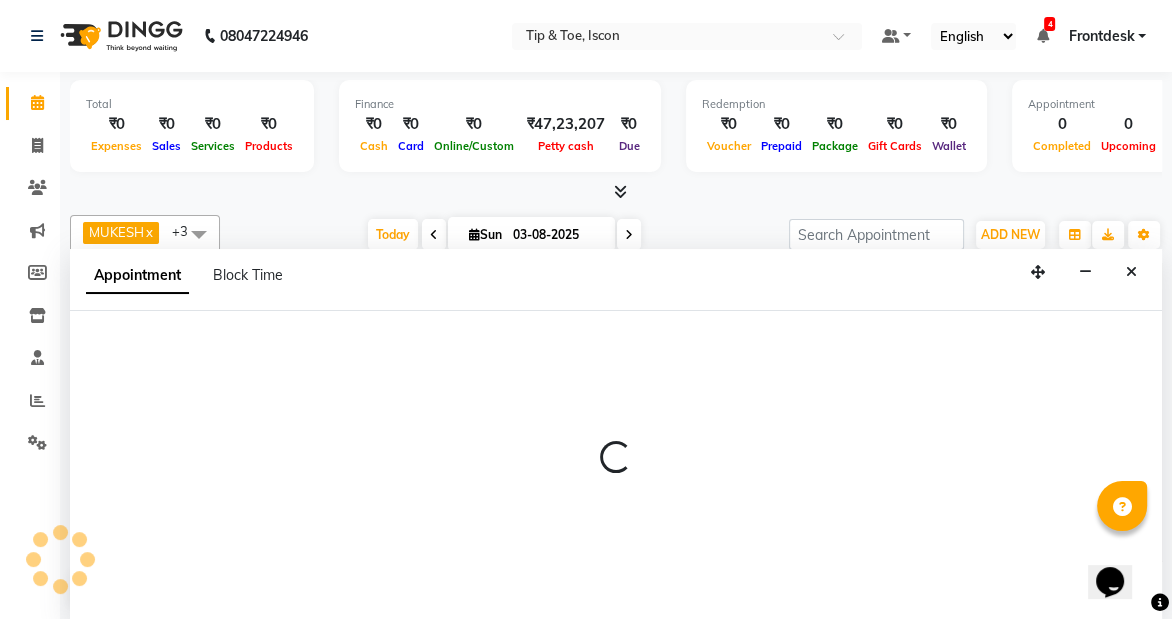 select on "tentative" 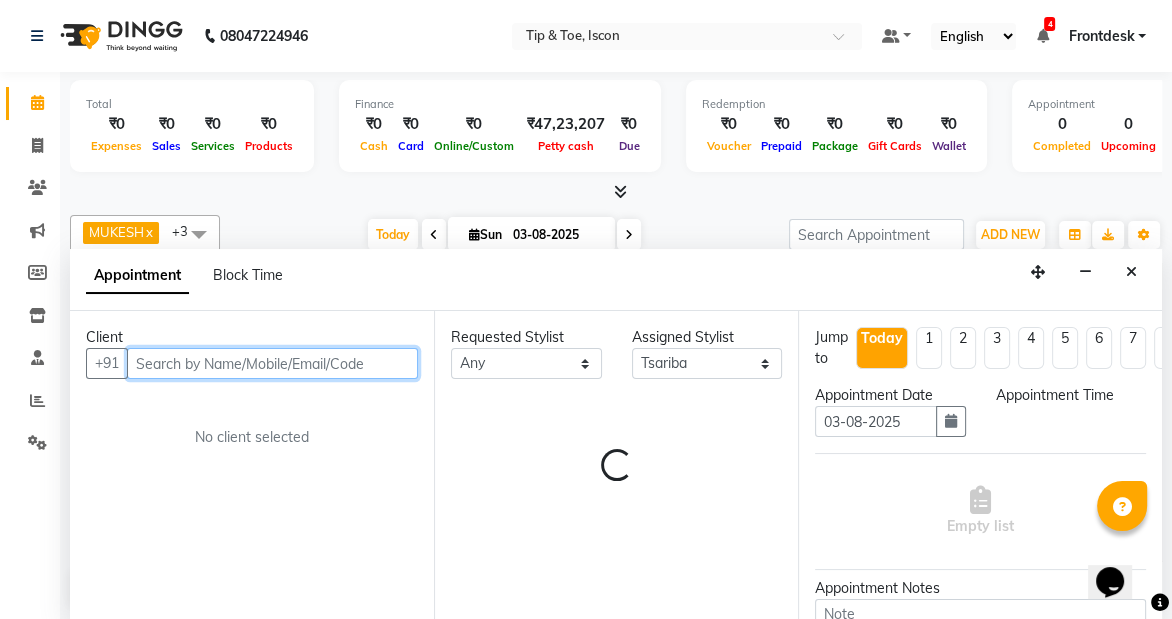 select on "1020" 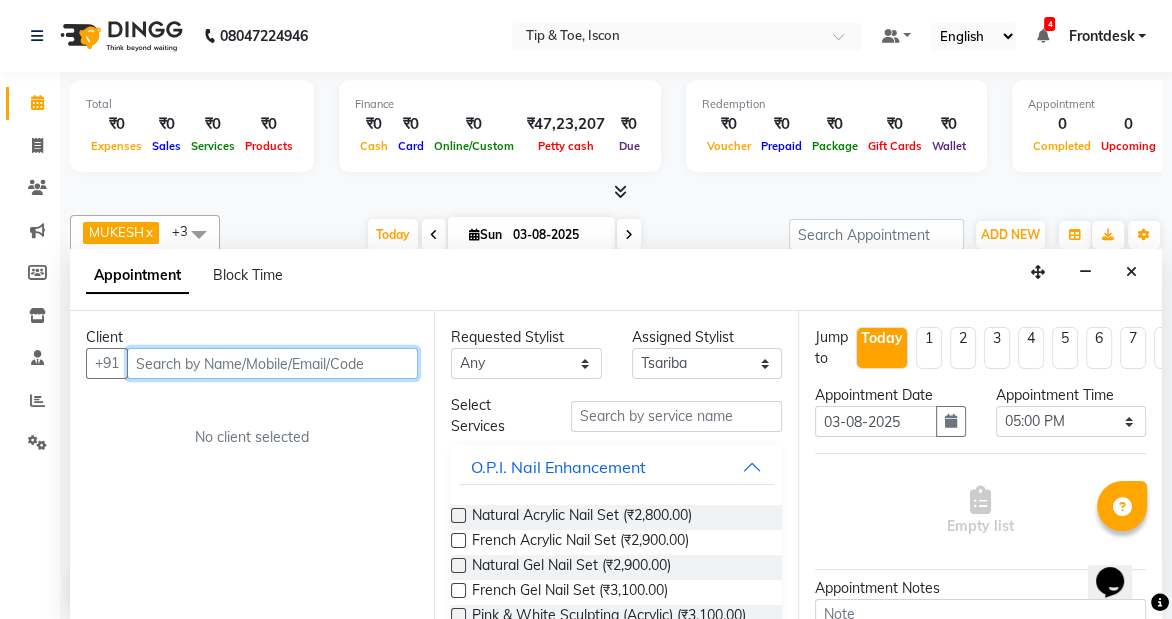 click at bounding box center [272, 363] 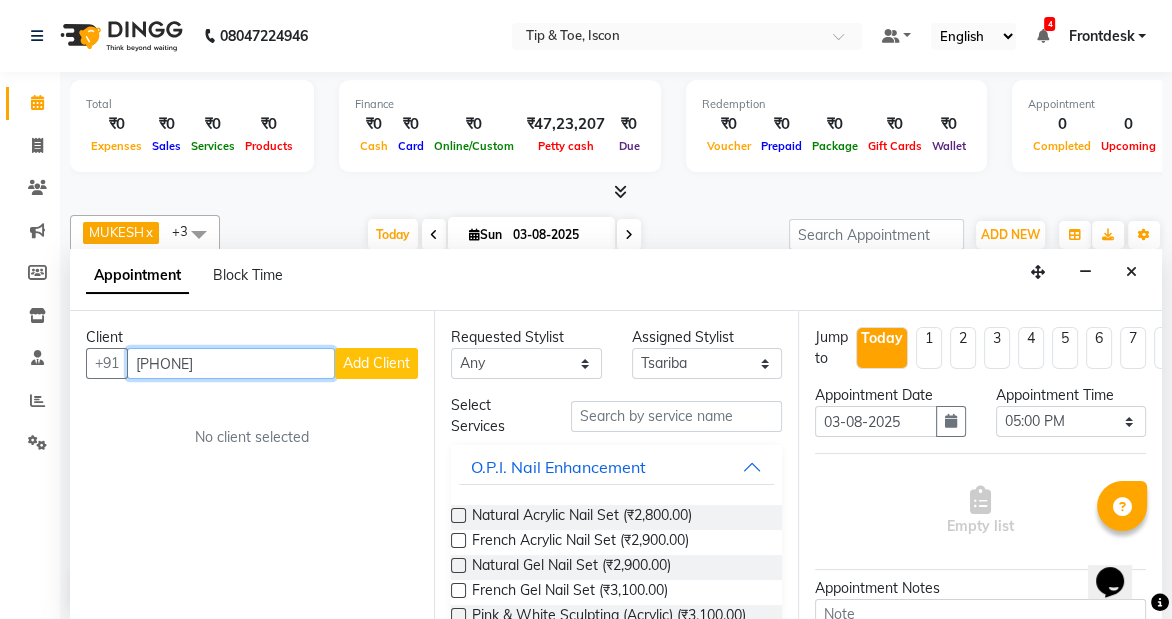type on "[PHONE]" 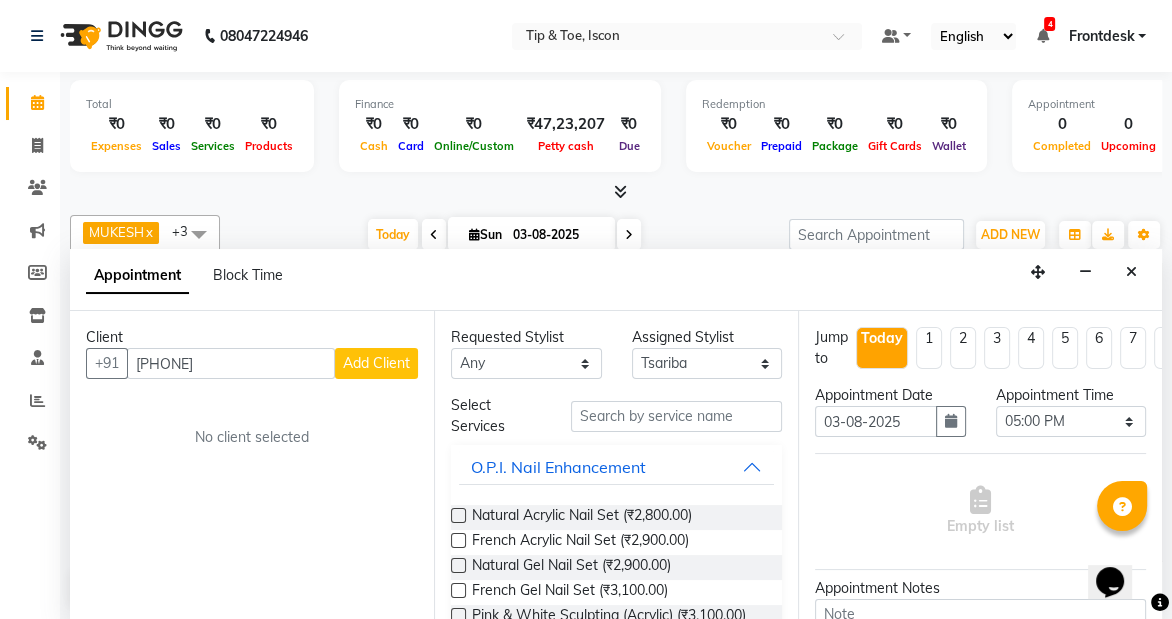 click on "Add Client" at bounding box center [376, 363] 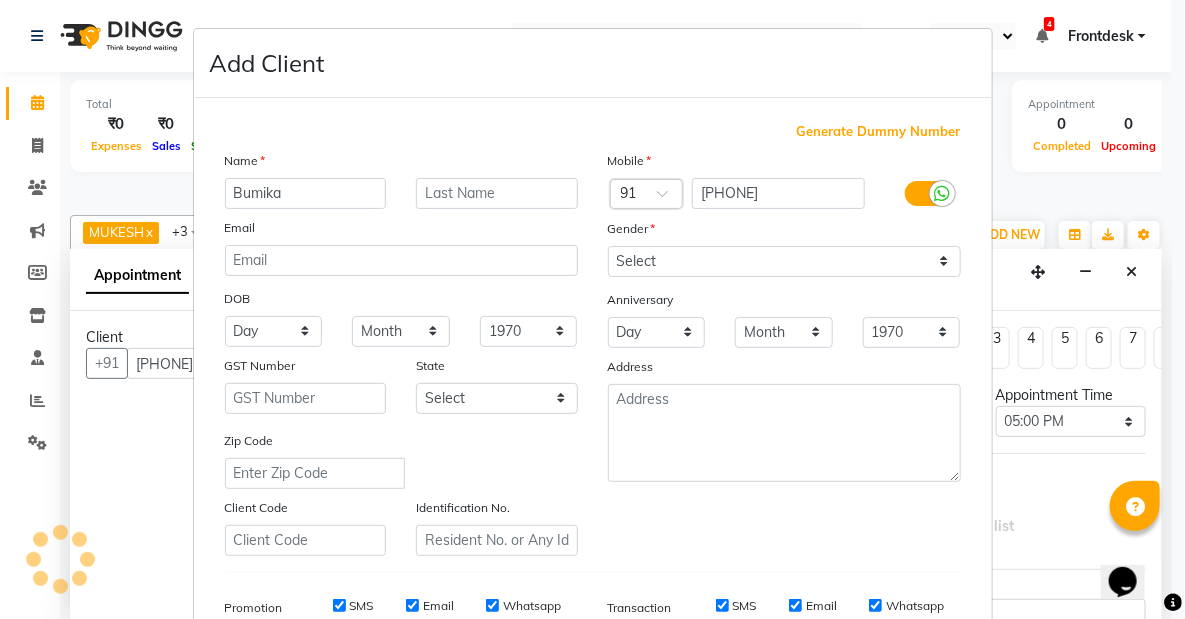 type on "Bumika" 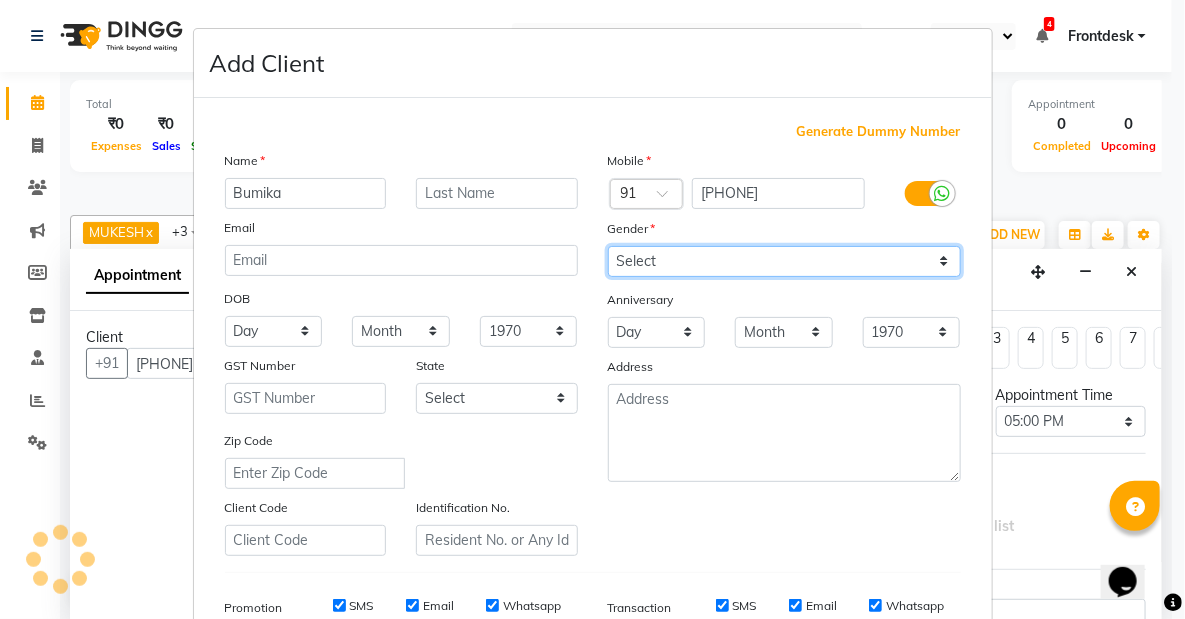 click on "Select Male Female Other Prefer Not To Say" at bounding box center [784, 261] 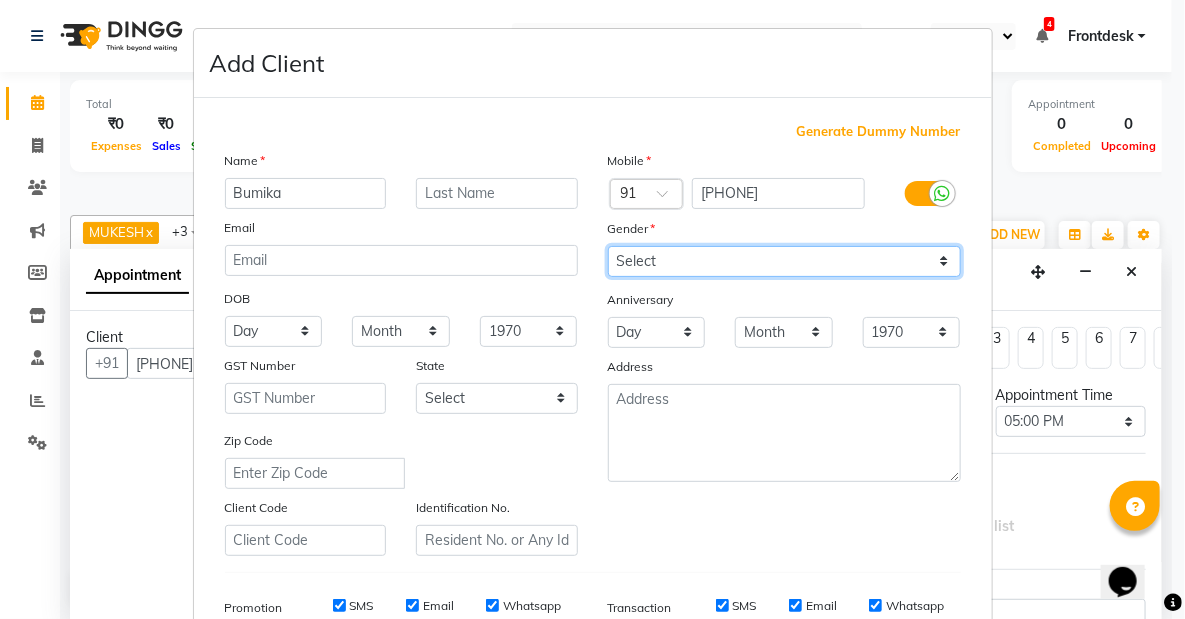 select on "female" 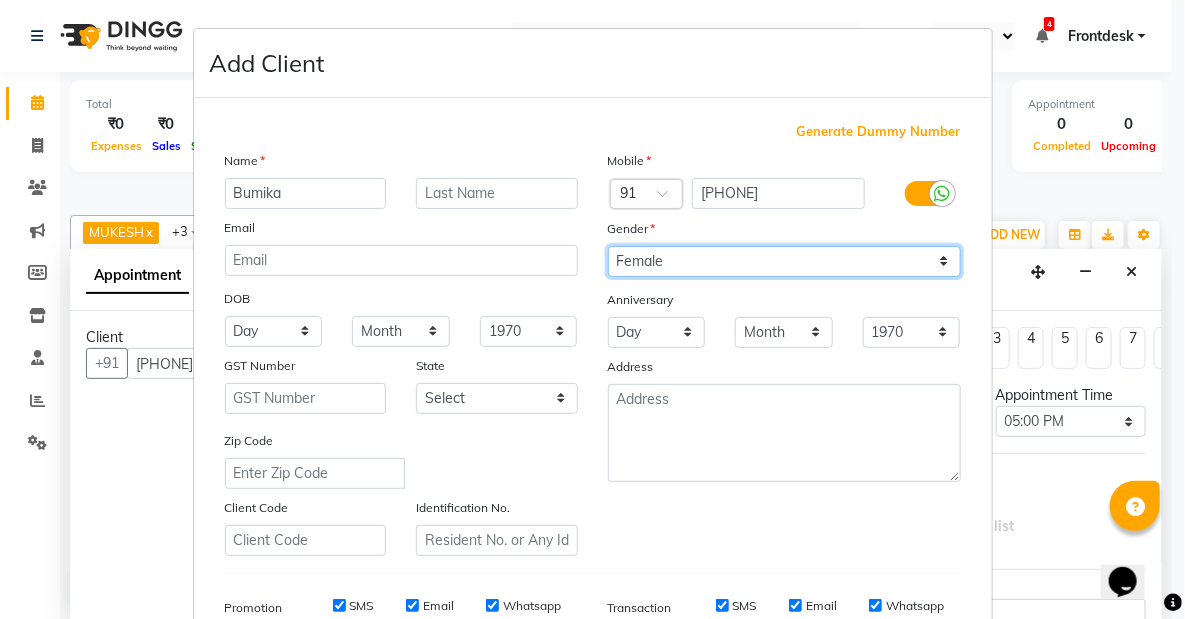 click on "Select Male Female Other Prefer Not To Say" at bounding box center (784, 261) 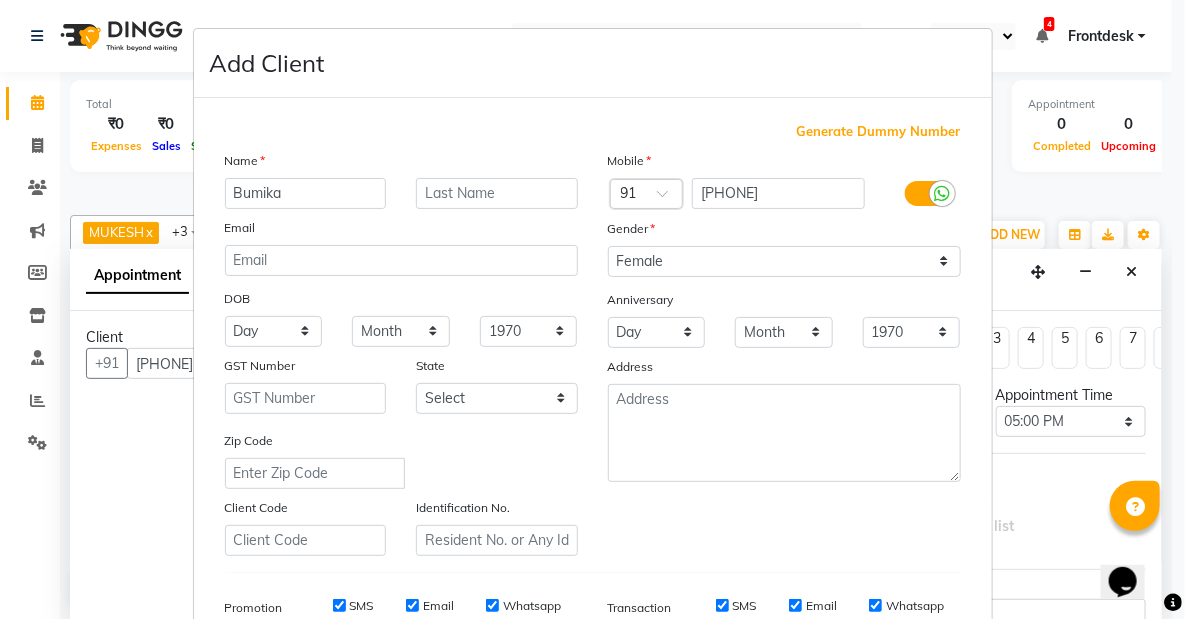scroll, scrollTop: 310, scrollLeft: 0, axis: vertical 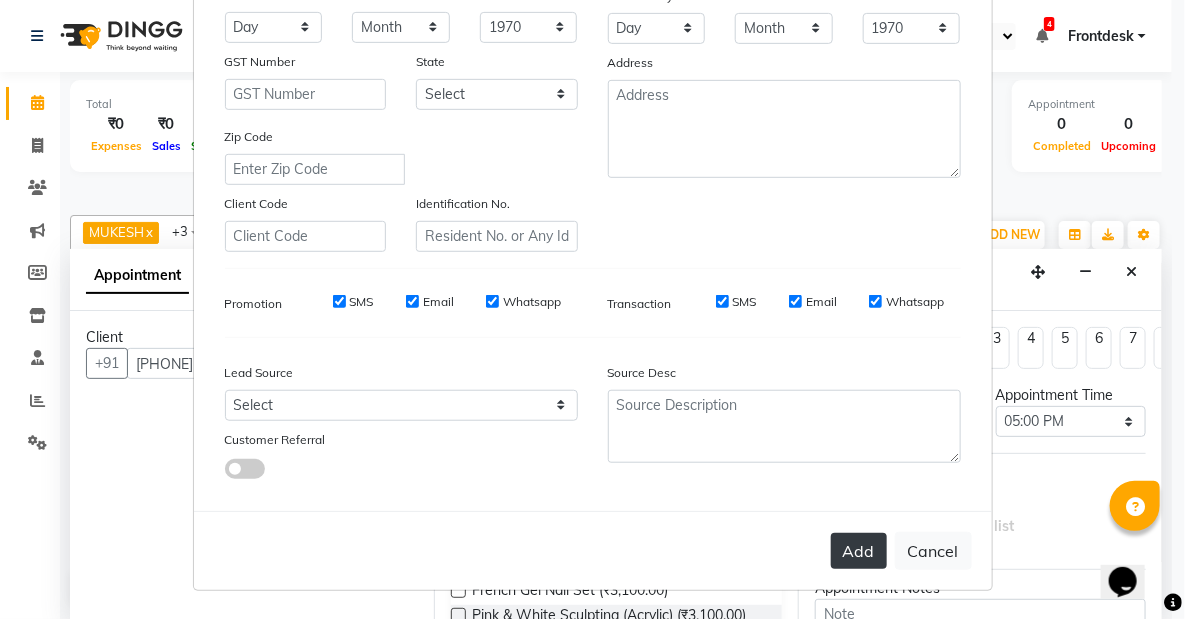 click on "Add" at bounding box center [859, 551] 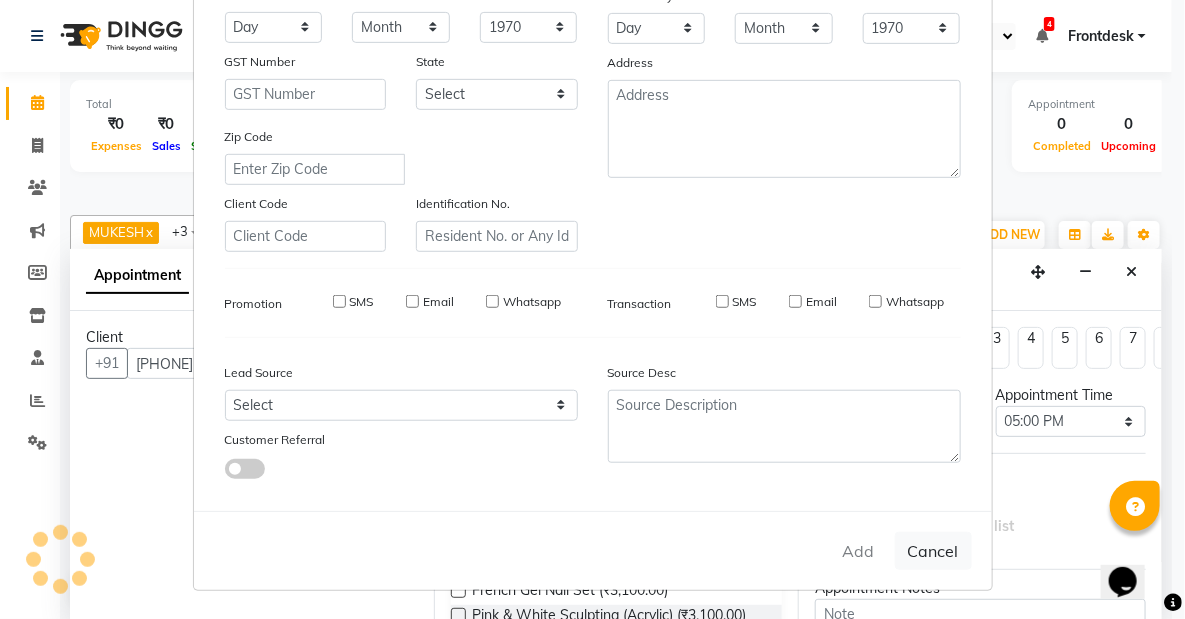 type 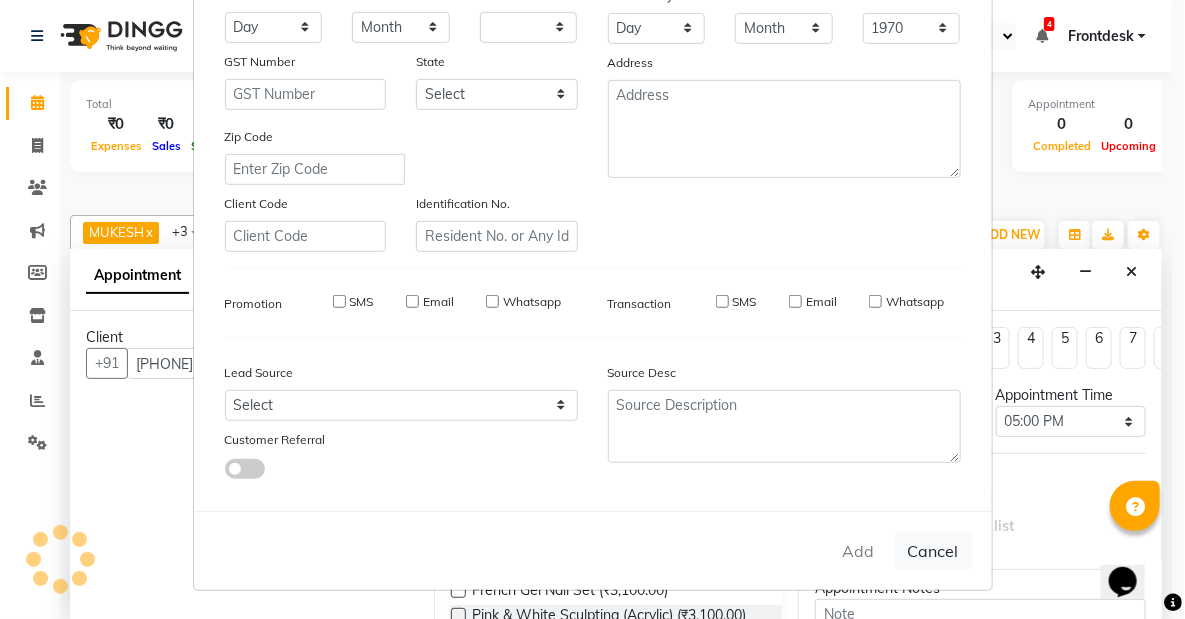 select 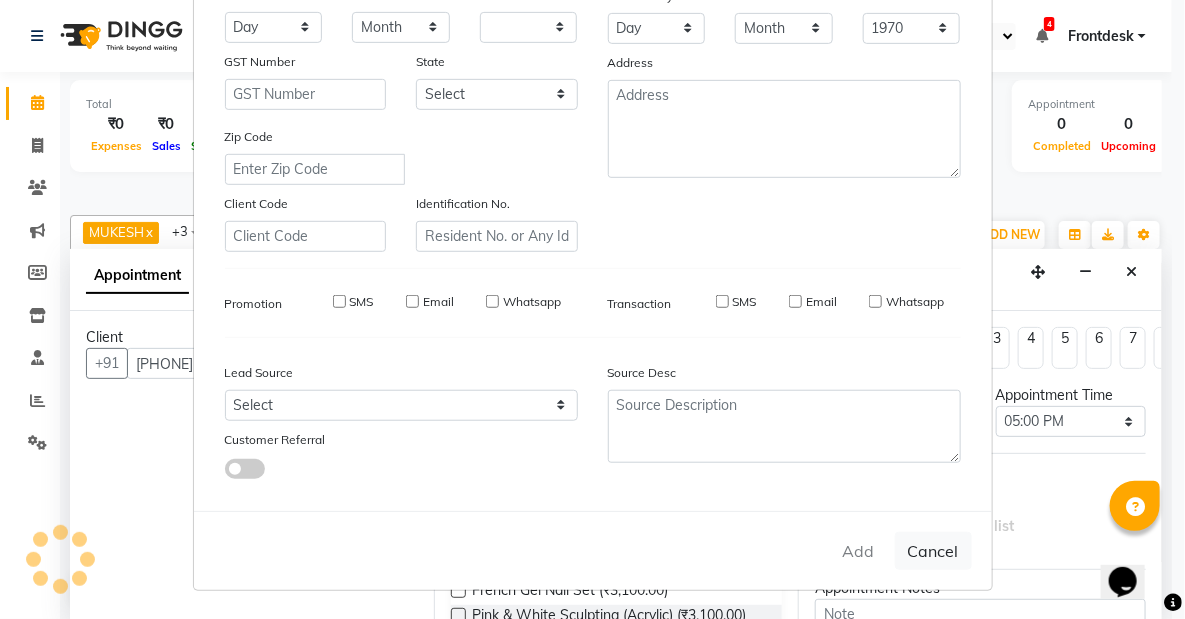 select 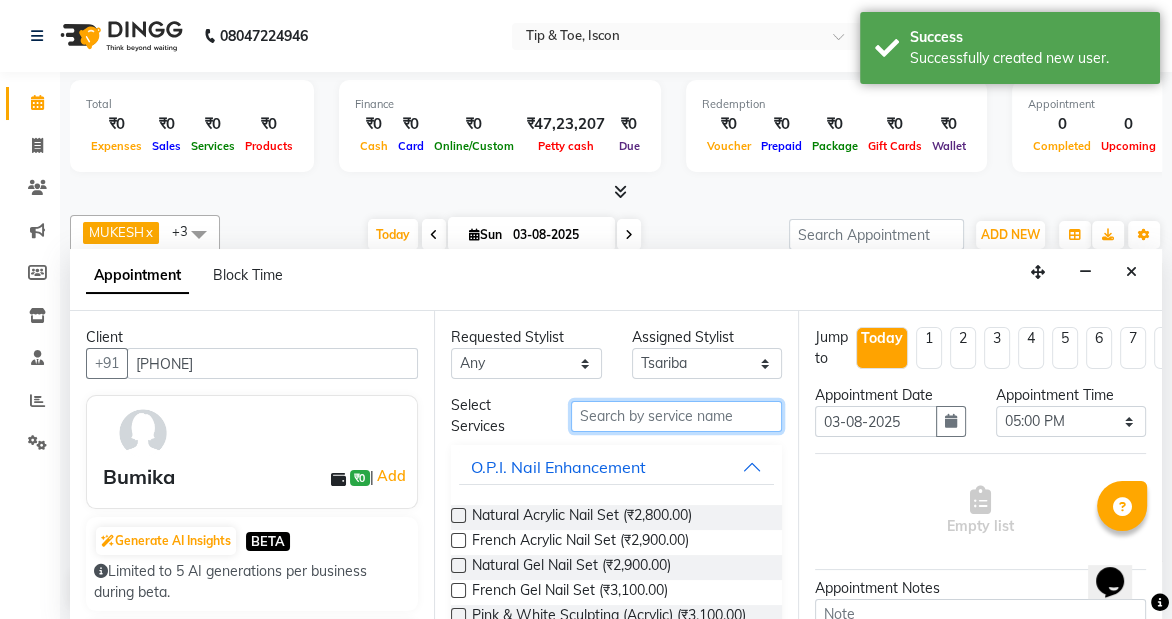 click at bounding box center [676, 416] 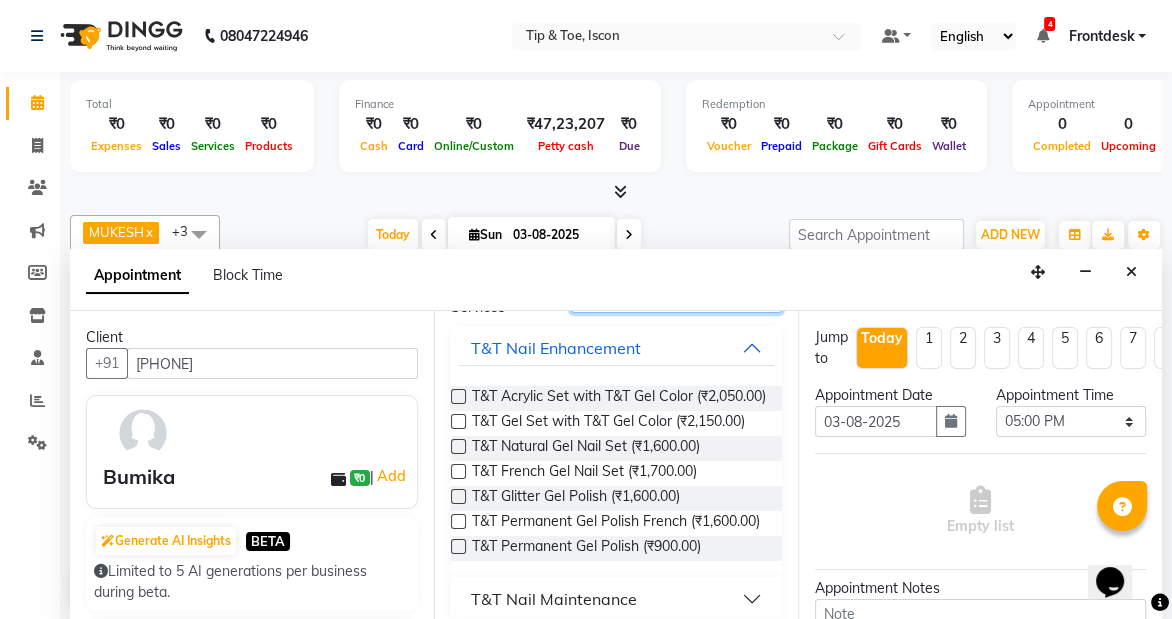 scroll, scrollTop: 130, scrollLeft: 0, axis: vertical 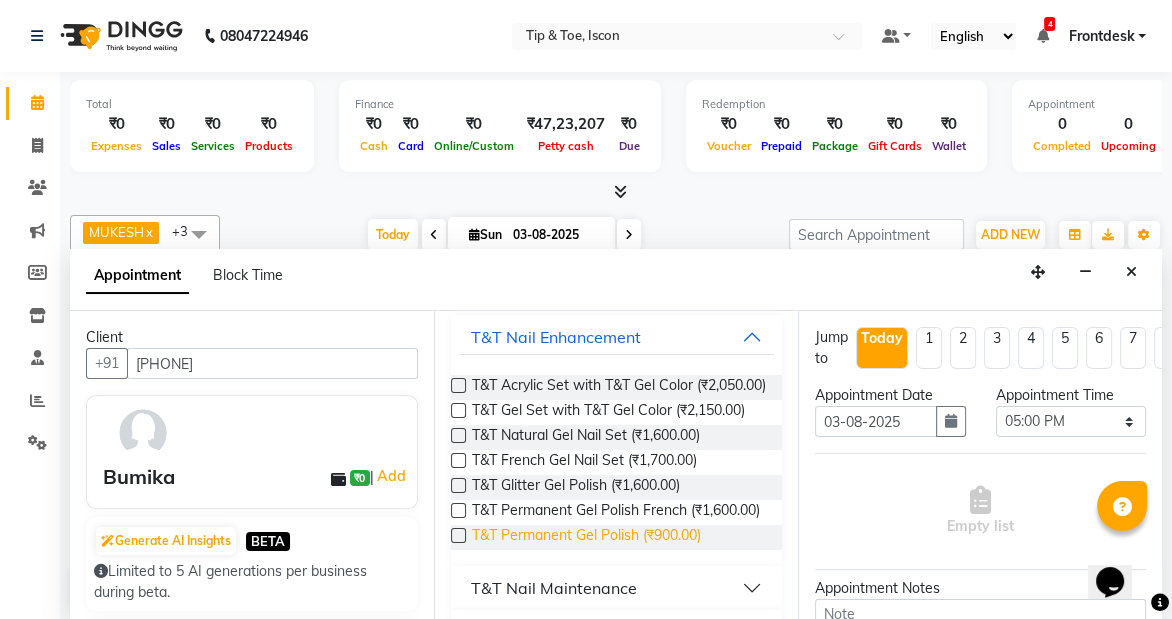 type on "T&T gel" 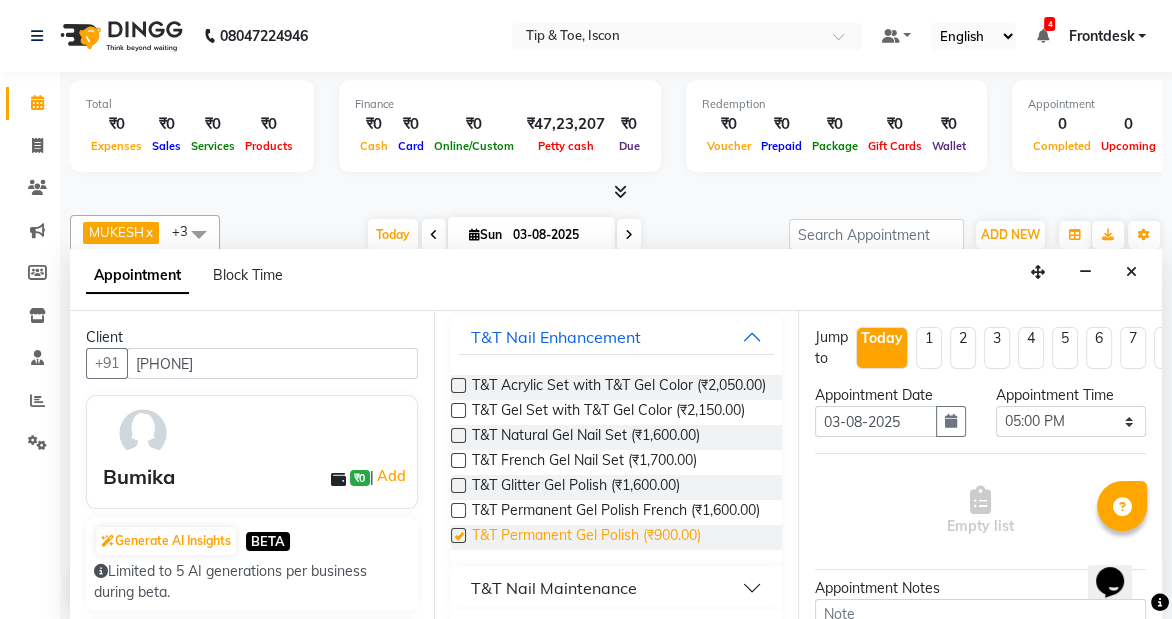 checkbox on "false" 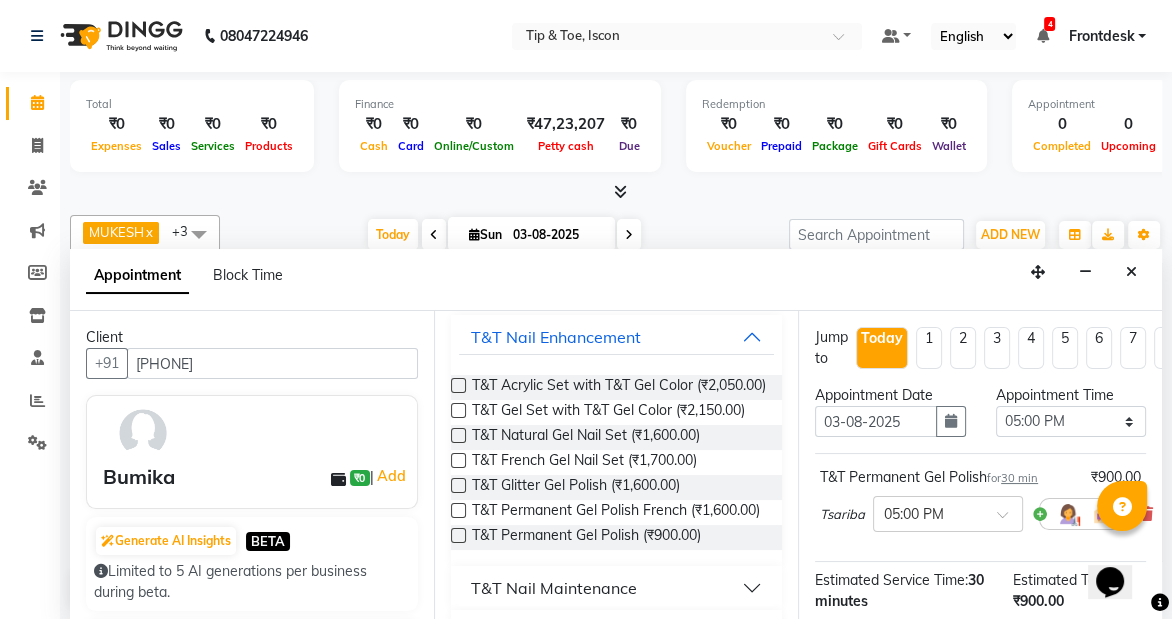 scroll, scrollTop: 267, scrollLeft: 0, axis: vertical 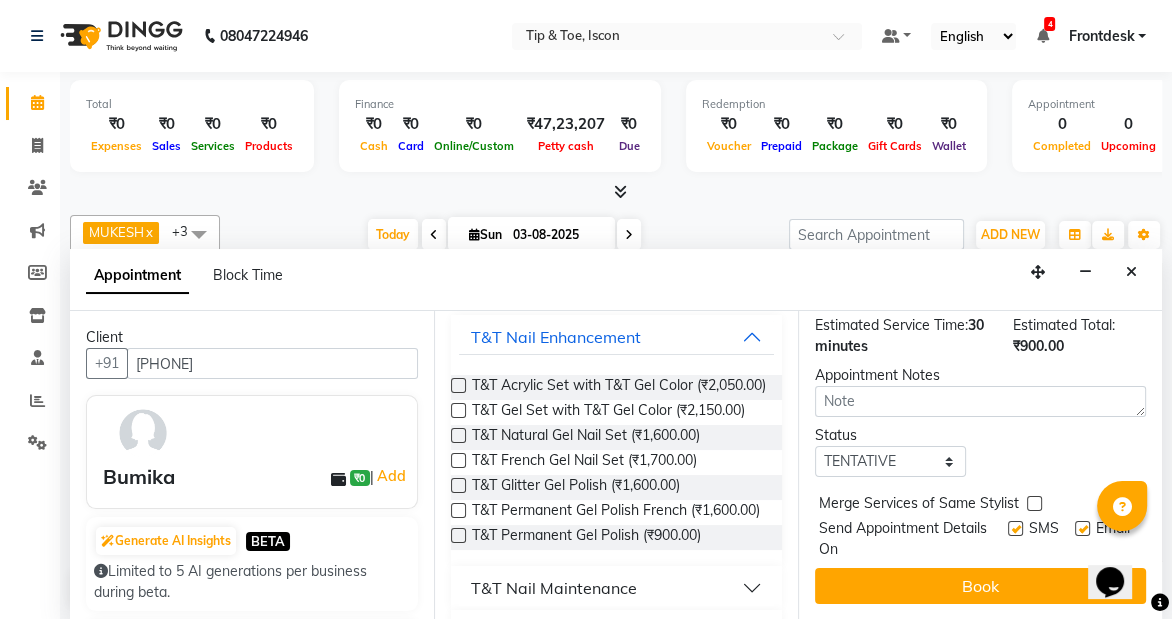 drag, startPoint x: 1152, startPoint y: 355, endPoint x: 13, endPoint y: 14, distance: 1188.95 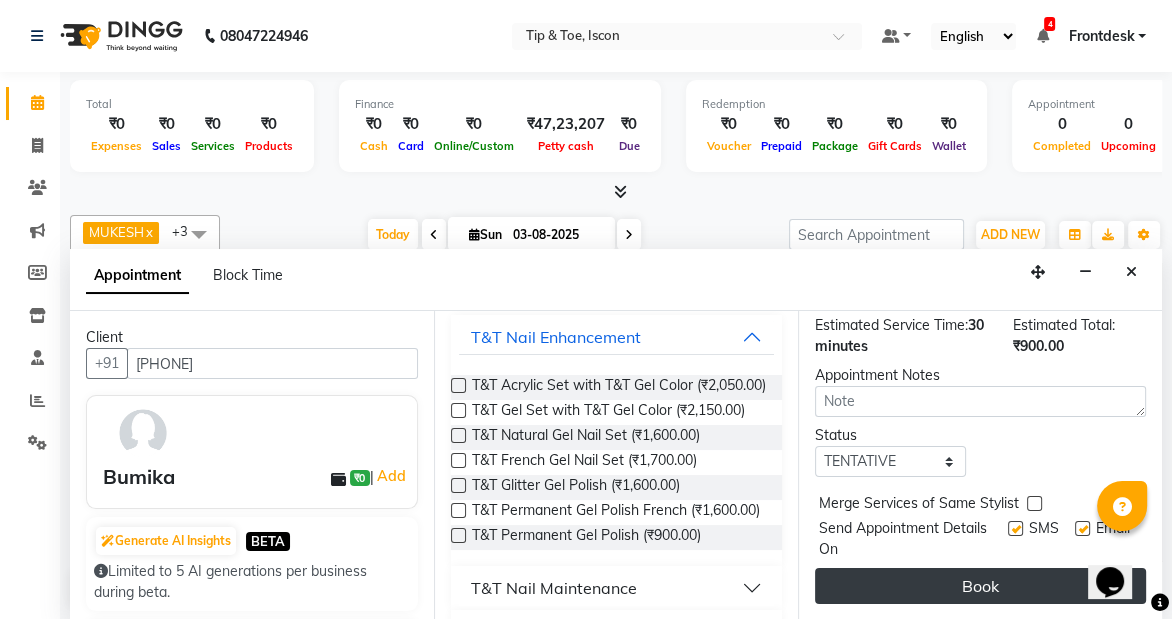 click on "Book" at bounding box center (980, 586) 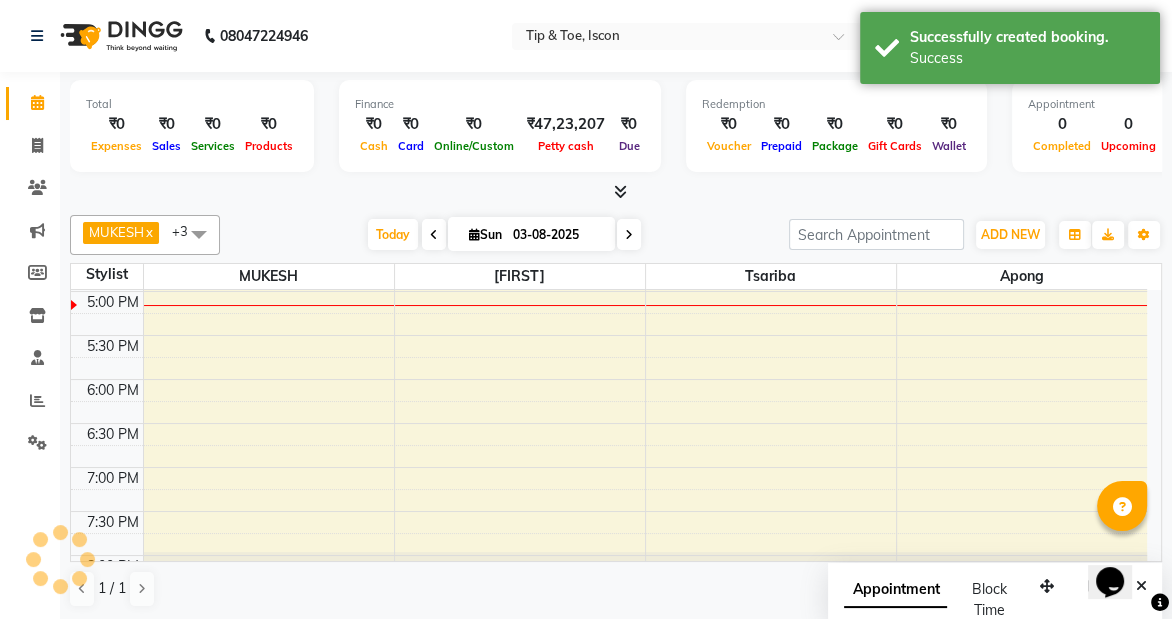 scroll, scrollTop: 0, scrollLeft: 0, axis: both 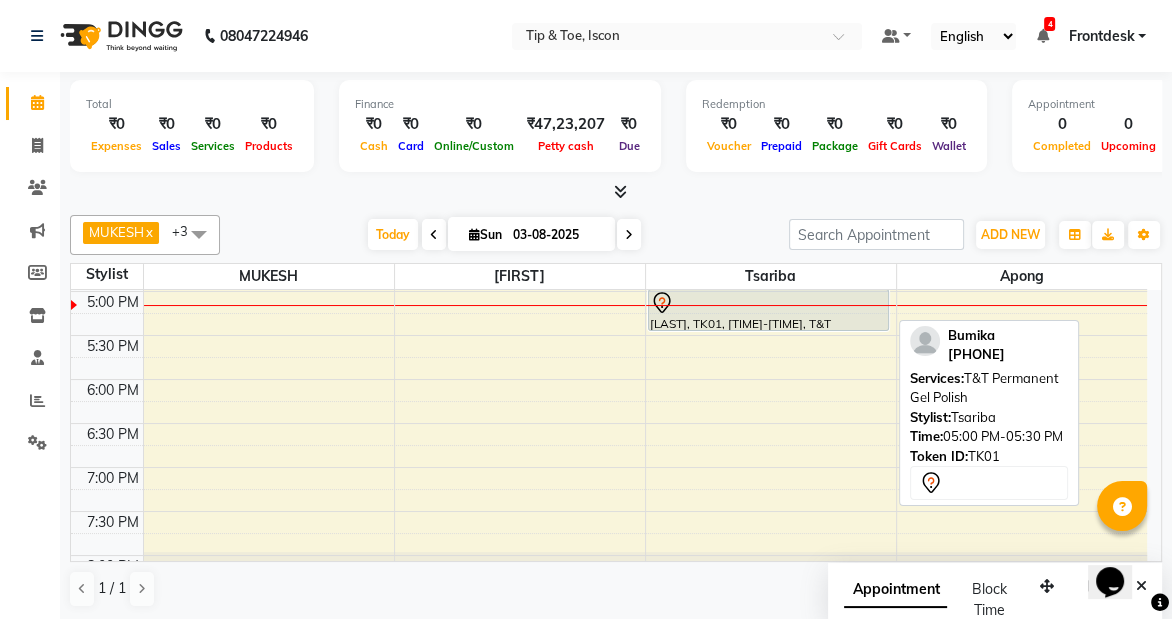 click at bounding box center (769, 303) 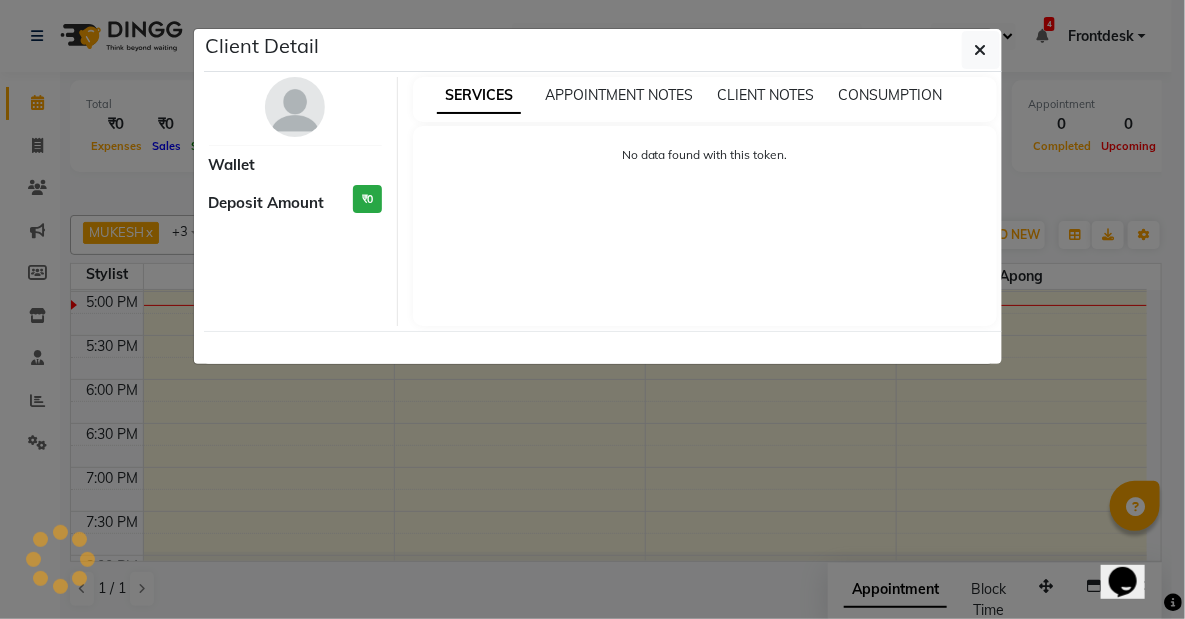 select on "7" 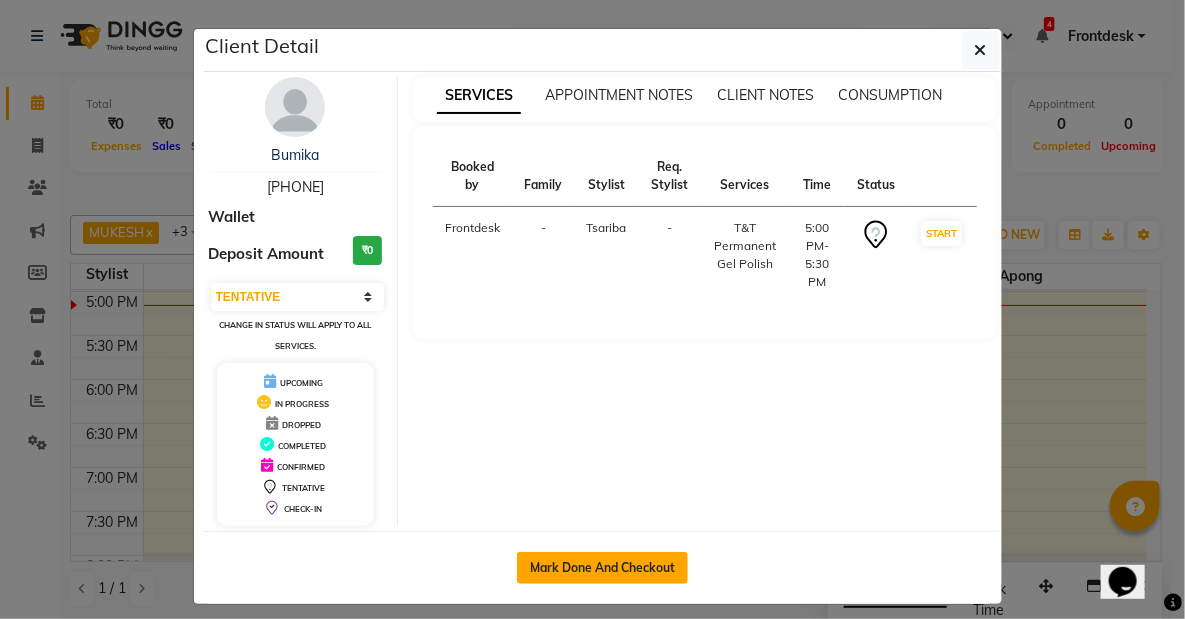click on "Mark Done And Checkout" 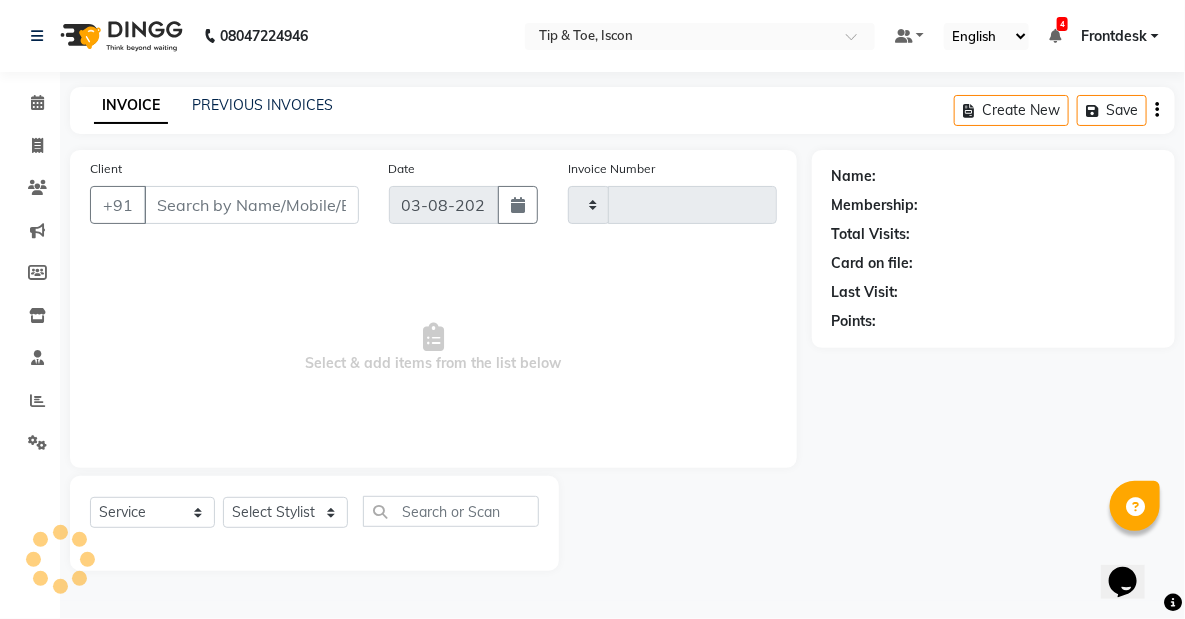 type on "0461" 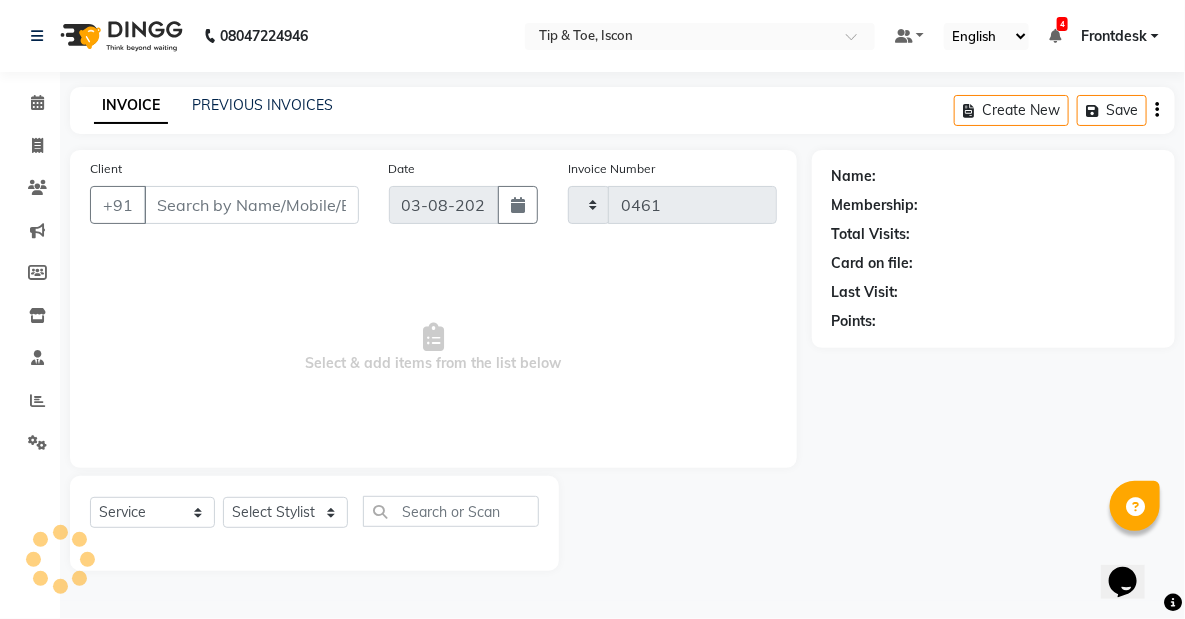select on "5988" 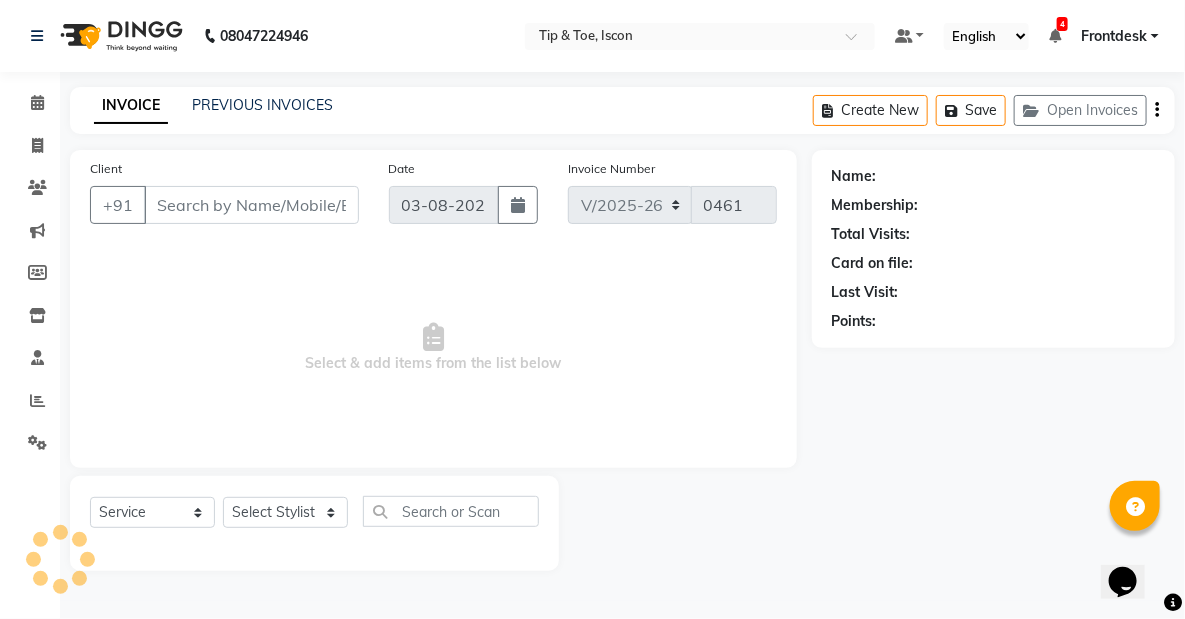 type on "[PHONE]" 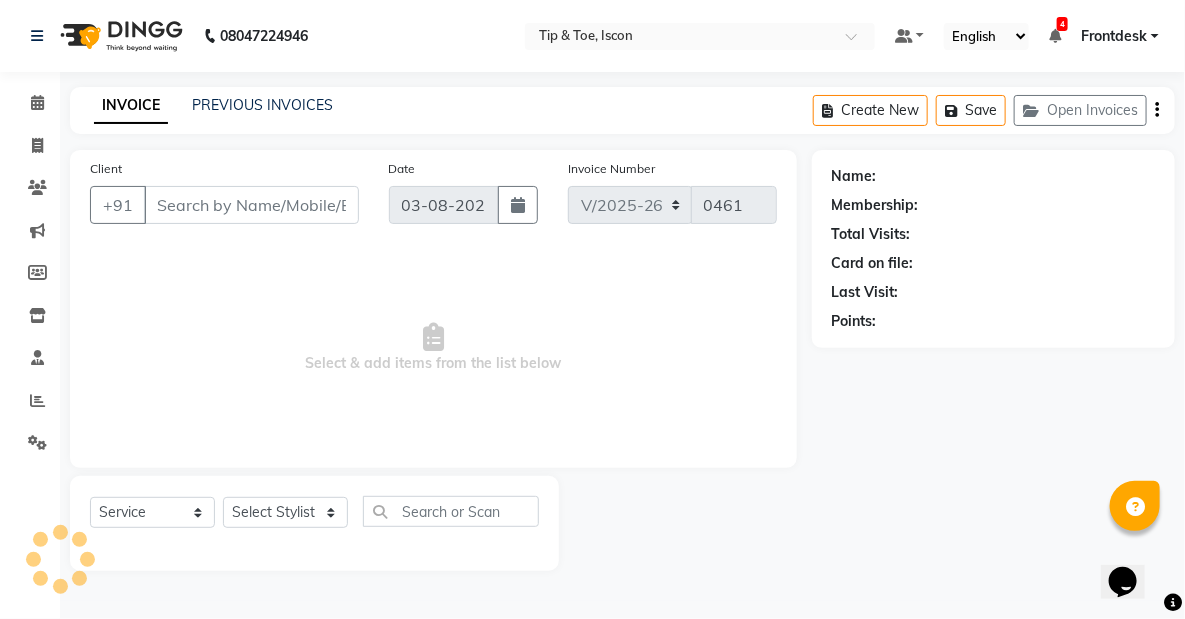 select on "42682" 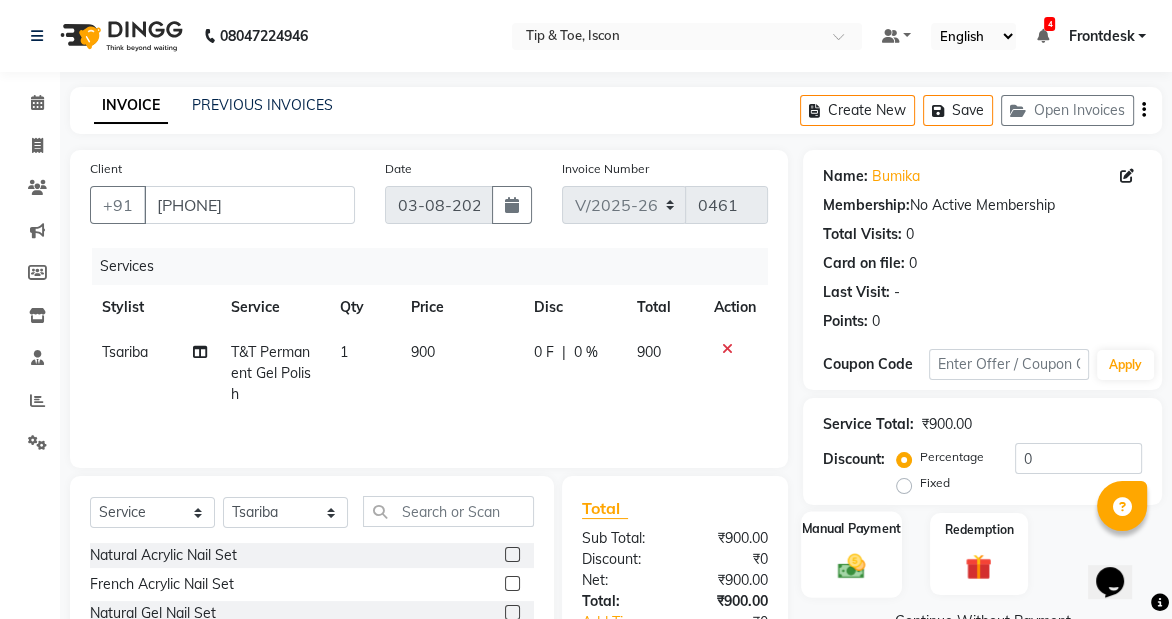 click on "Manual Payment" 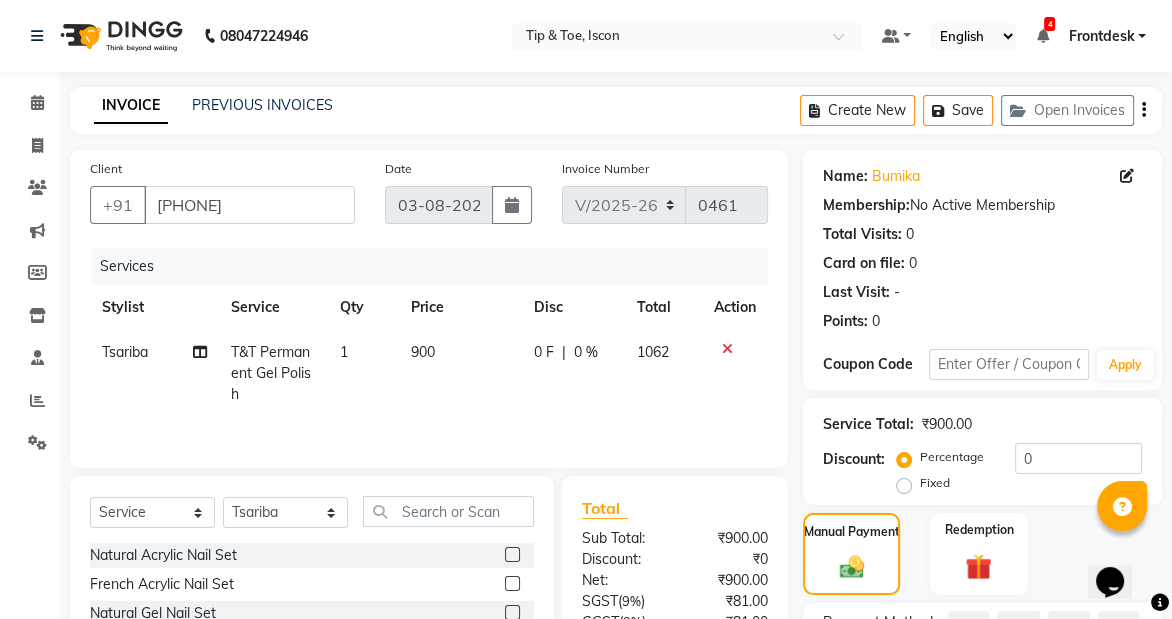 scroll, scrollTop: 182, scrollLeft: 0, axis: vertical 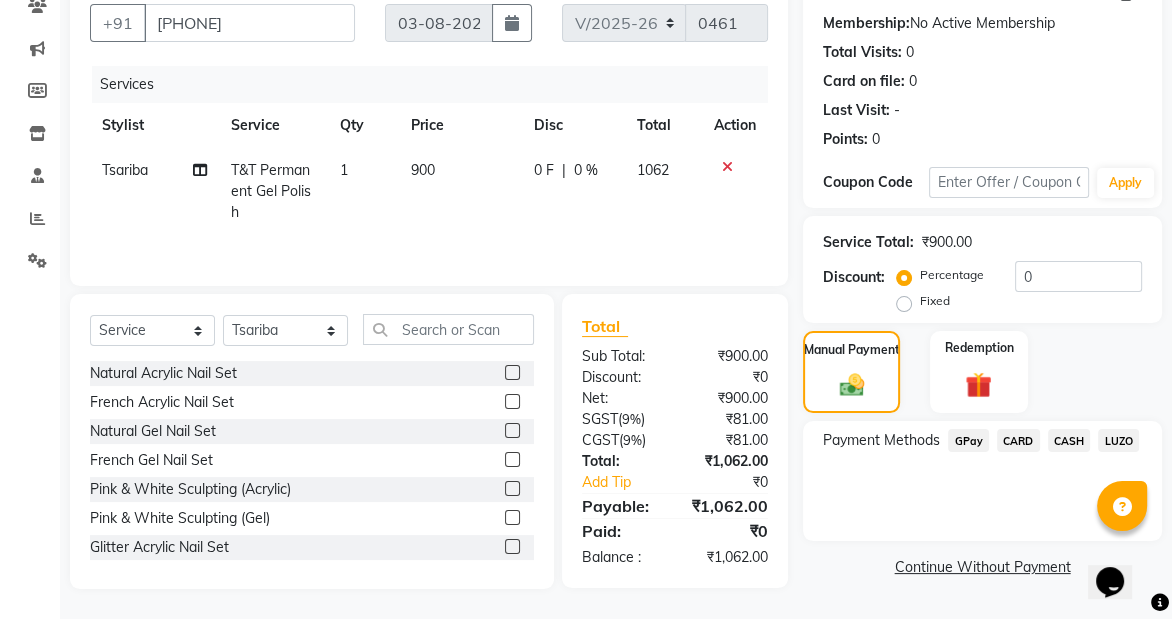 click on "CASH" 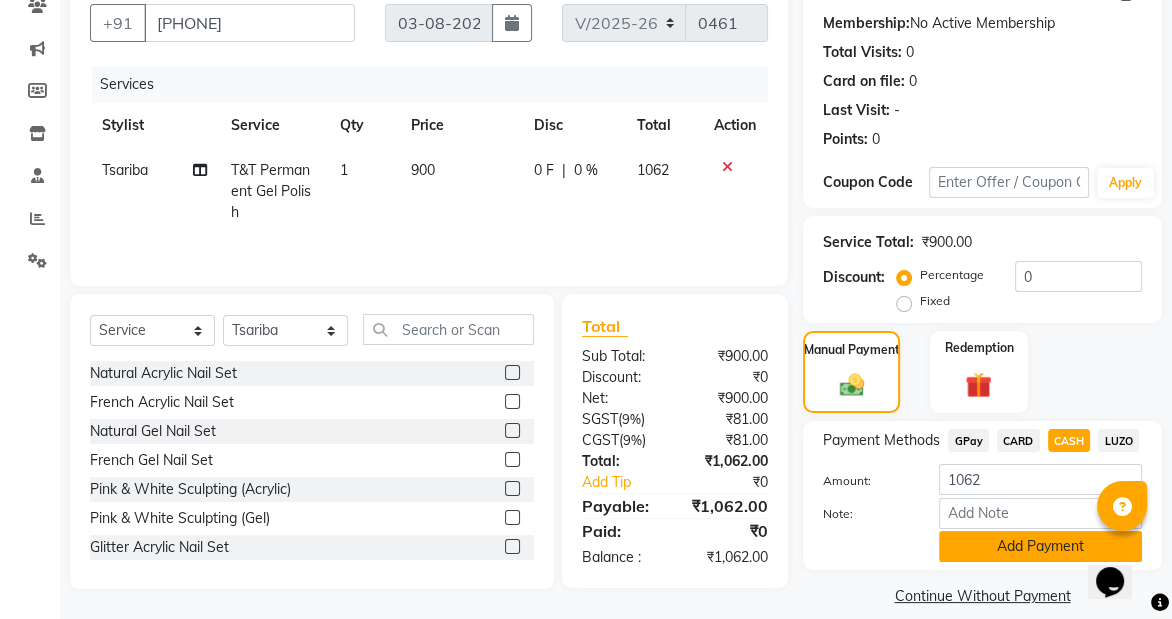 click on "Add Payment" 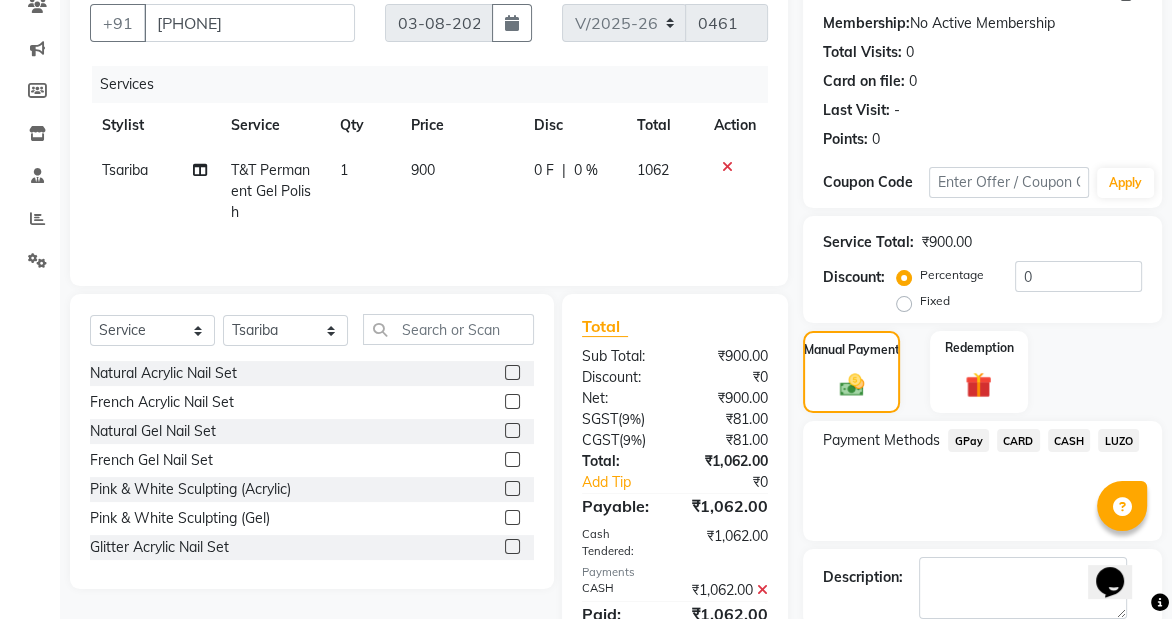 scroll, scrollTop: 287, scrollLeft: 0, axis: vertical 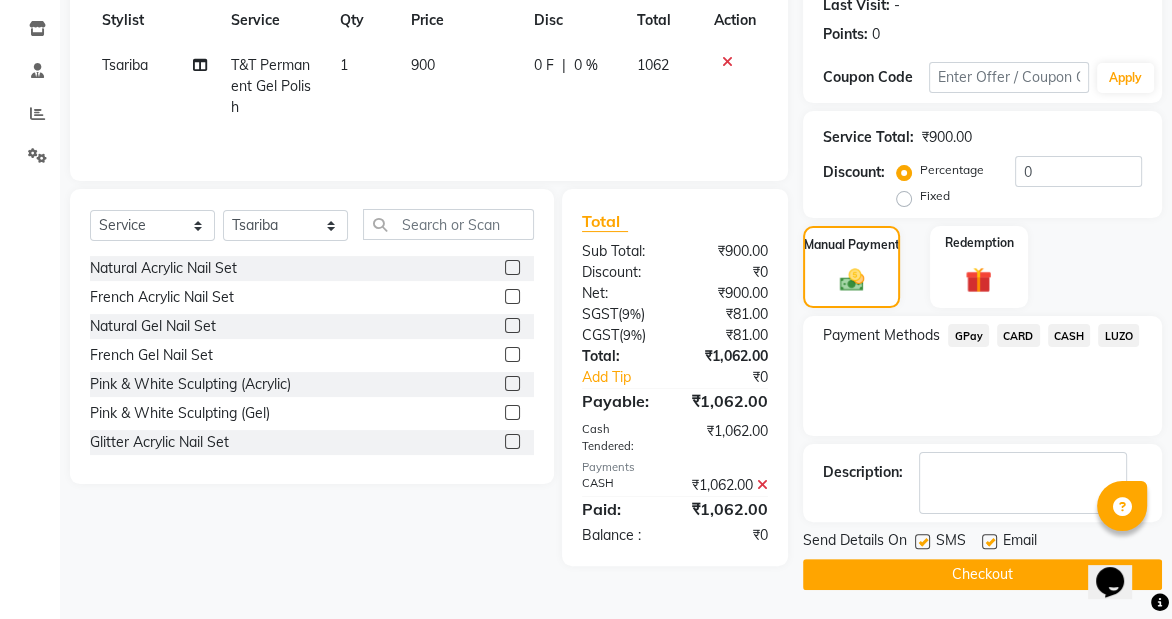 click on "Checkout" 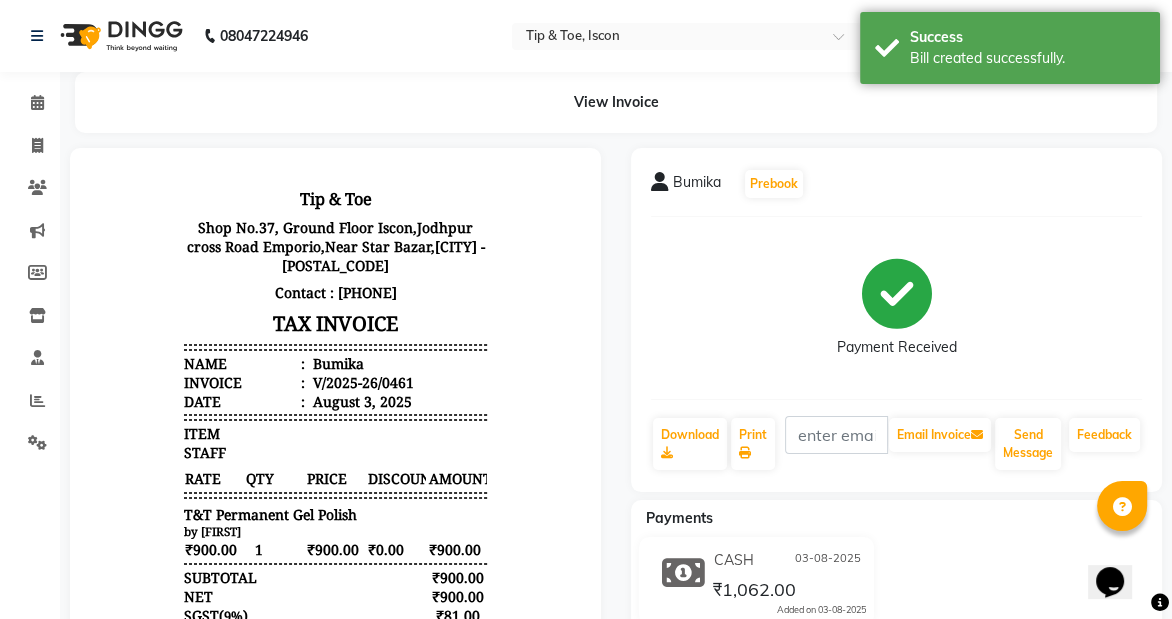 scroll, scrollTop: 0, scrollLeft: 0, axis: both 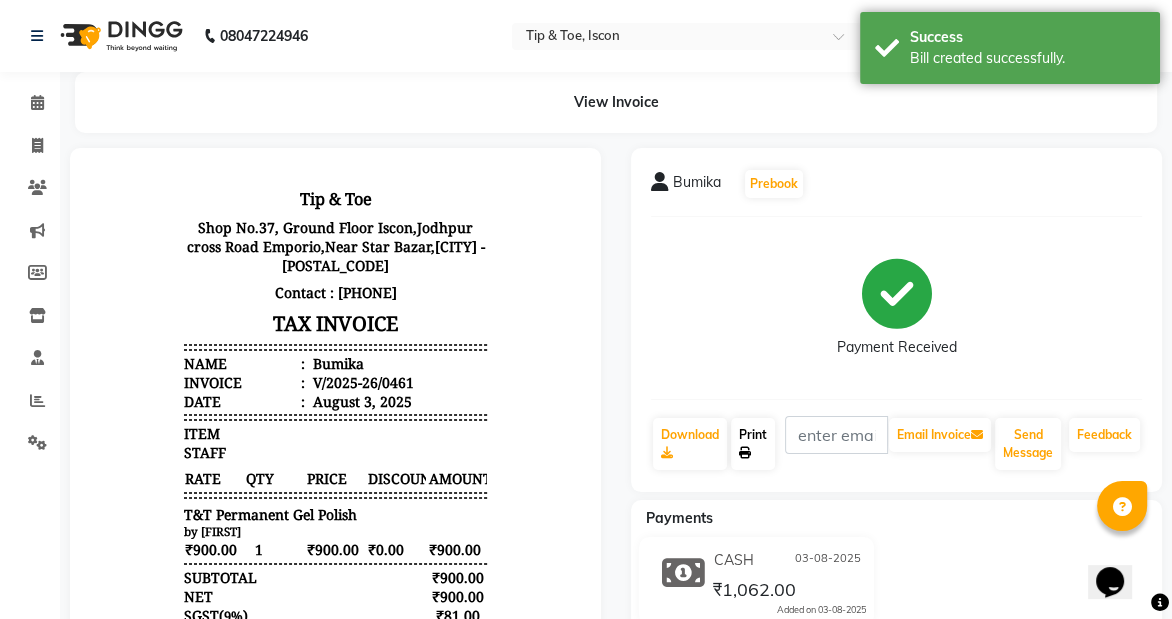 click on "Print" 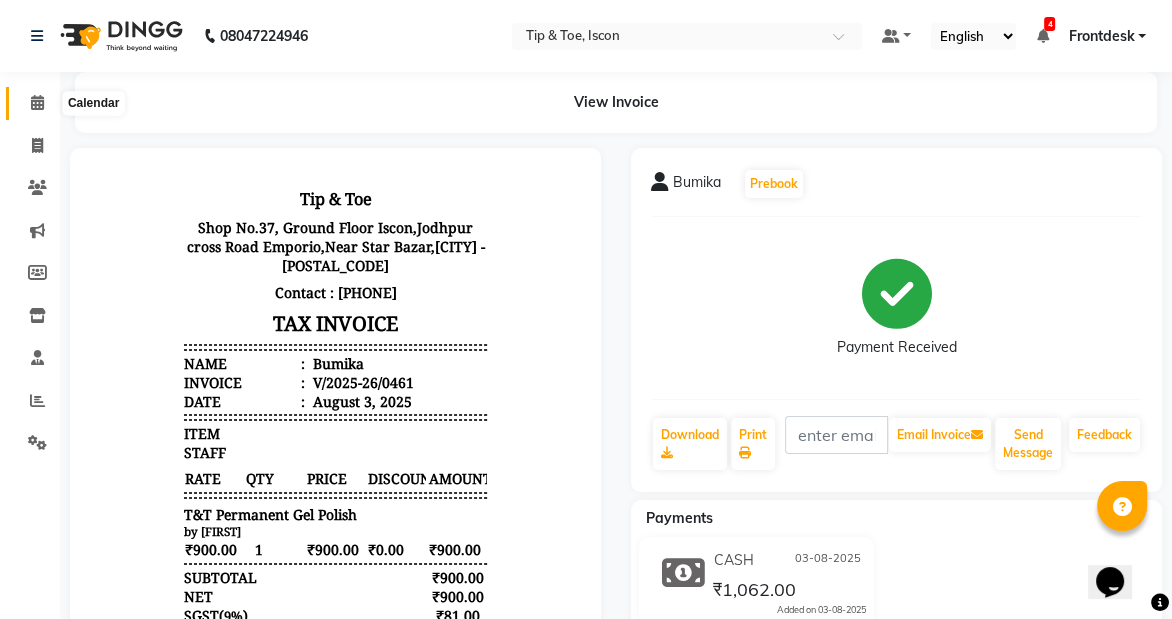 click 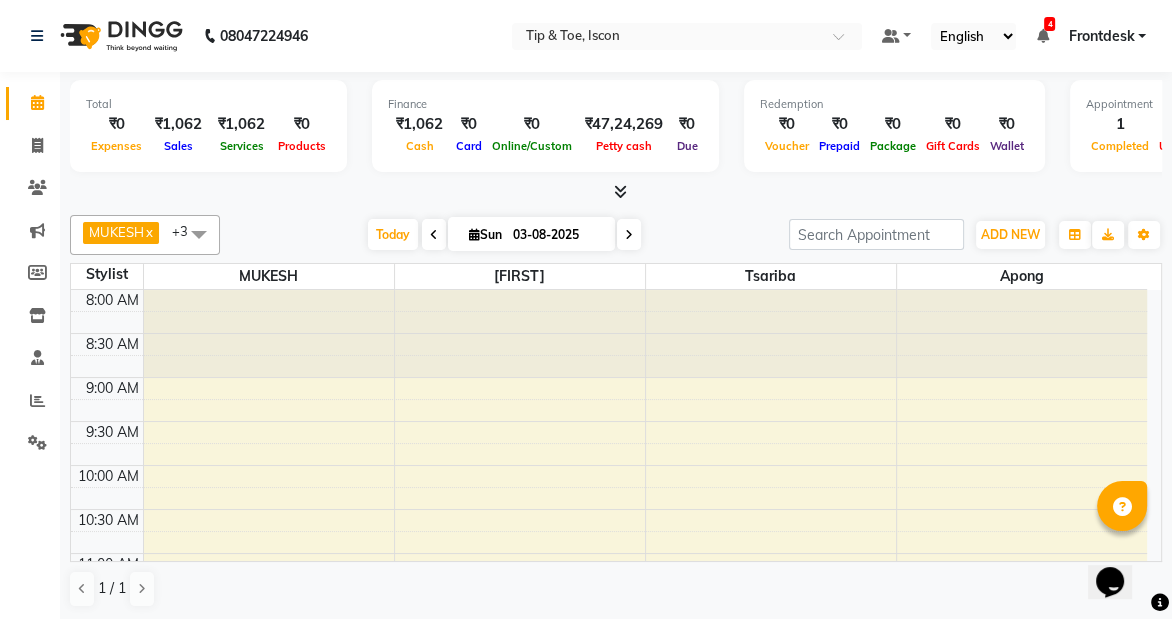 scroll, scrollTop: 0, scrollLeft: 0, axis: both 